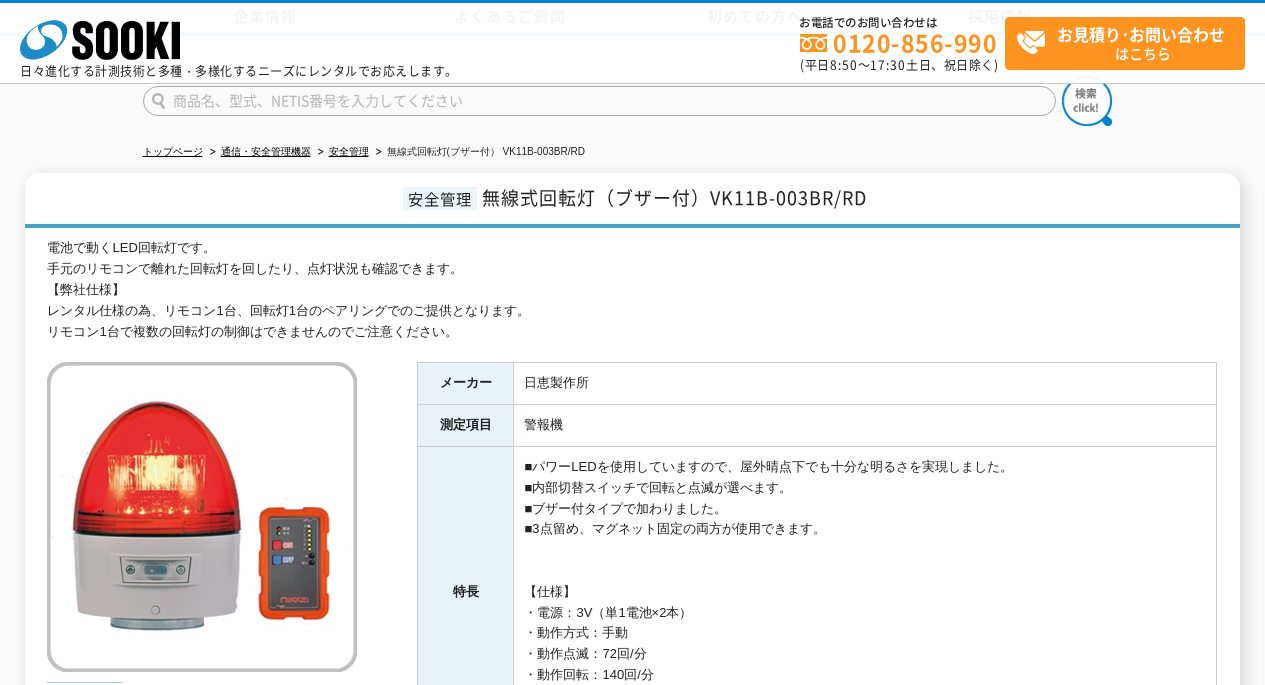 scroll, scrollTop: 300, scrollLeft: 0, axis: vertical 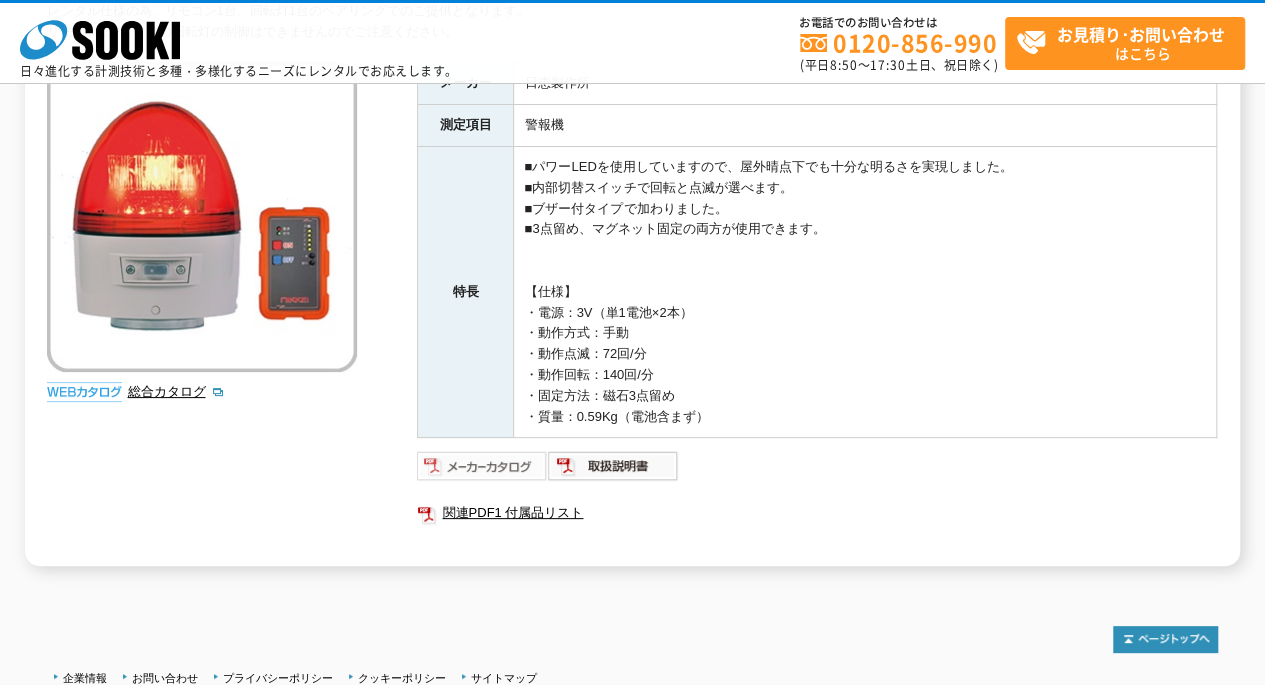 click at bounding box center (482, 466) 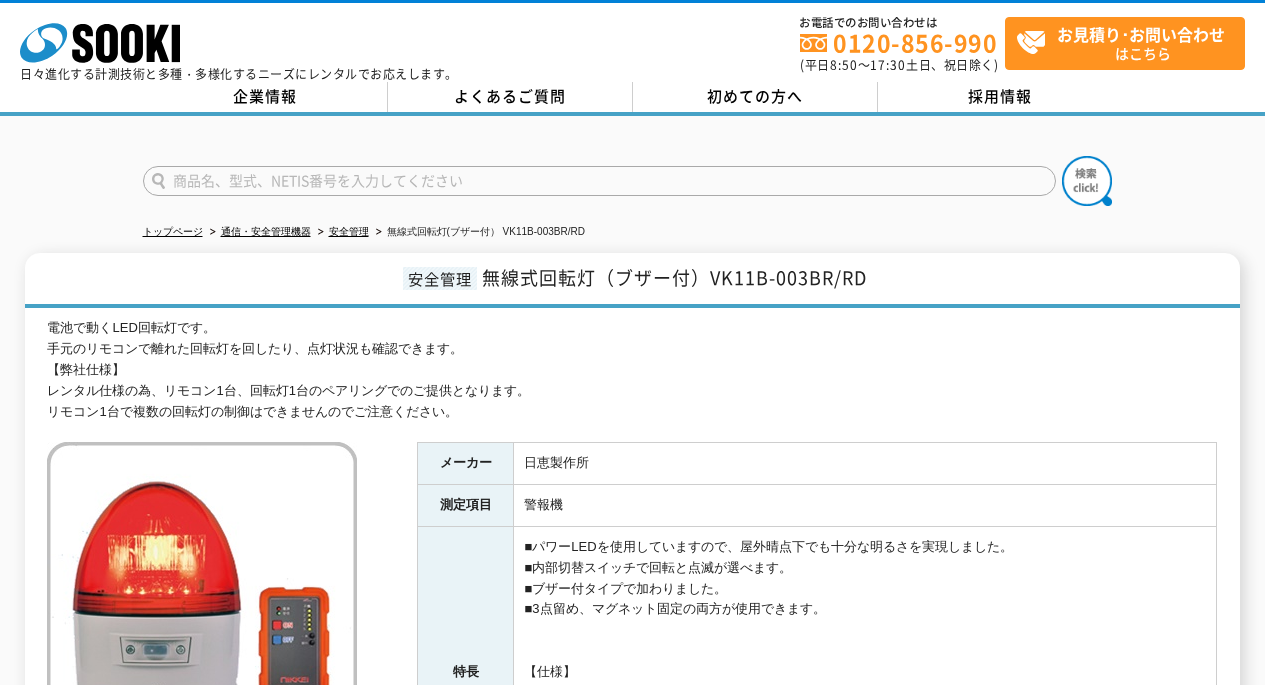 scroll, scrollTop: 0, scrollLeft: 0, axis: both 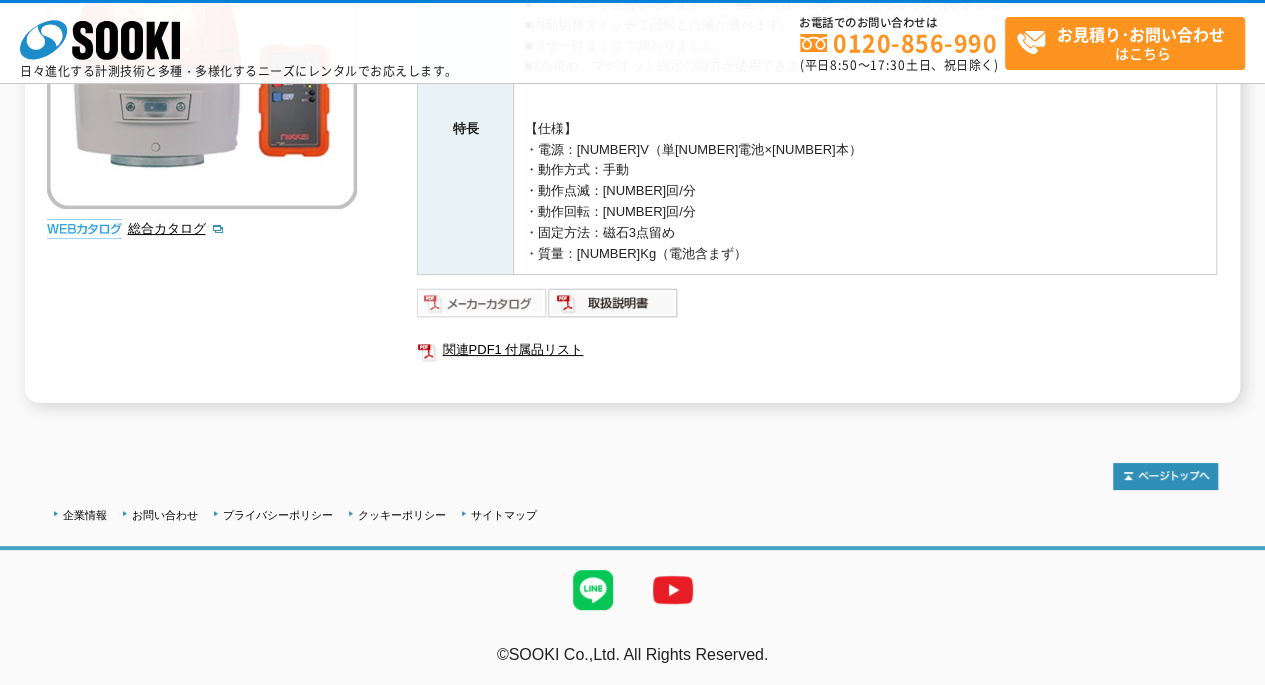 click at bounding box center [482, 303] 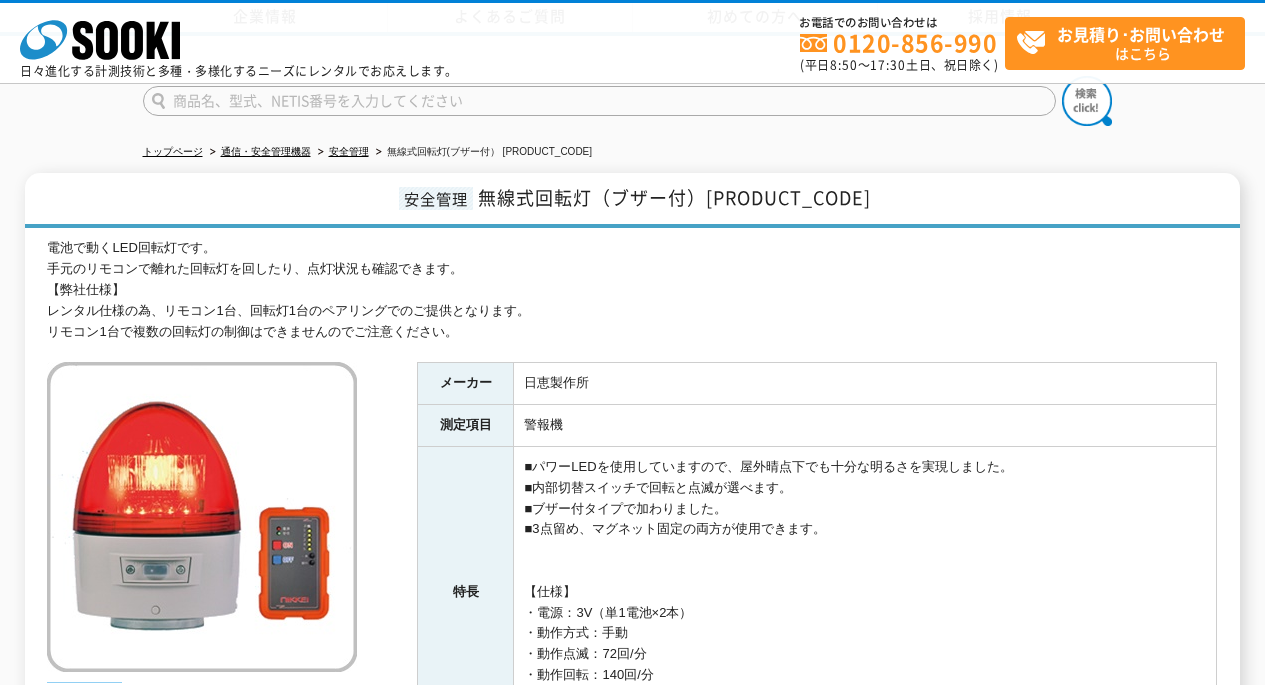 scroll, scrollTop: 463, scrollLeft: 0, axis: vertical 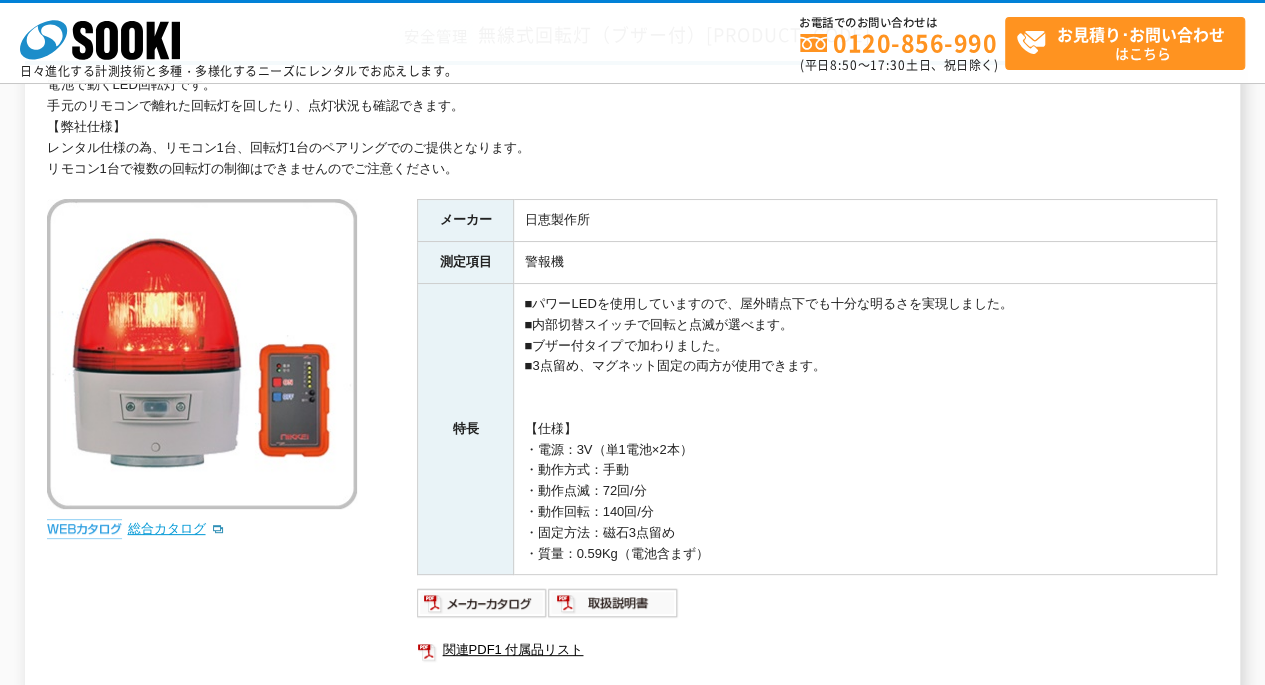 click on "総合カタログ" at bounding box center [176, 528] 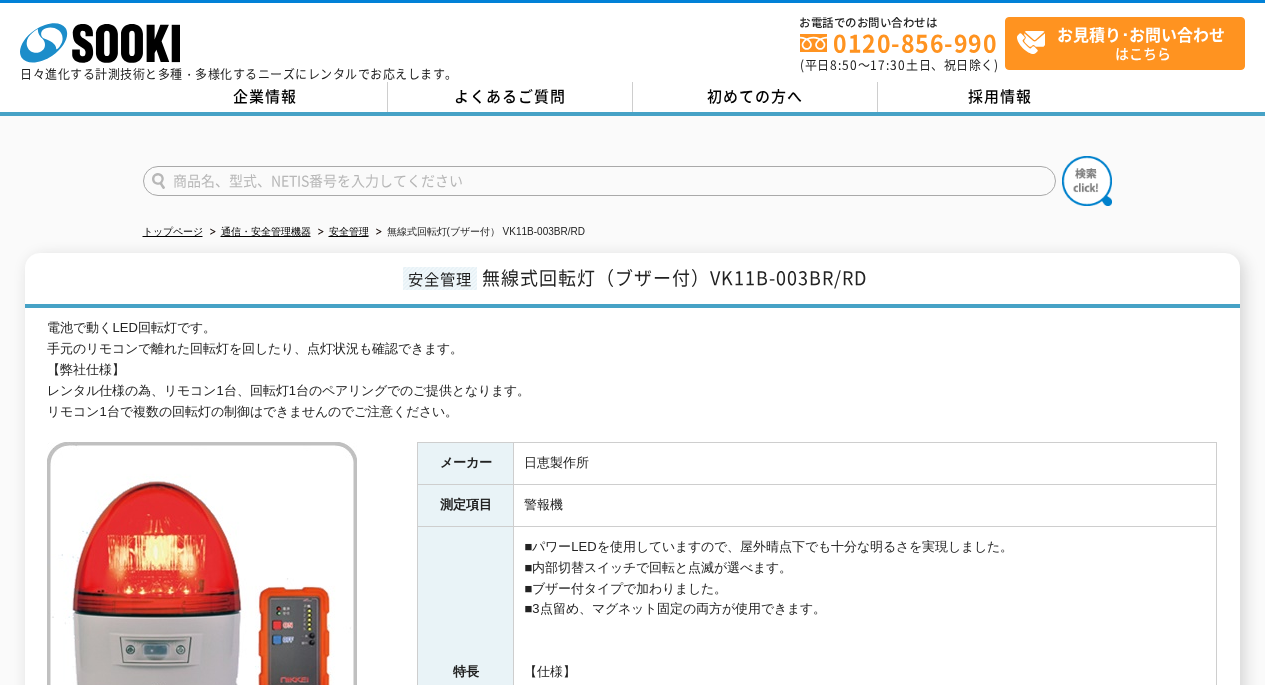 scroll, scrollTop: 0, scrollLeft: 0, axis: both 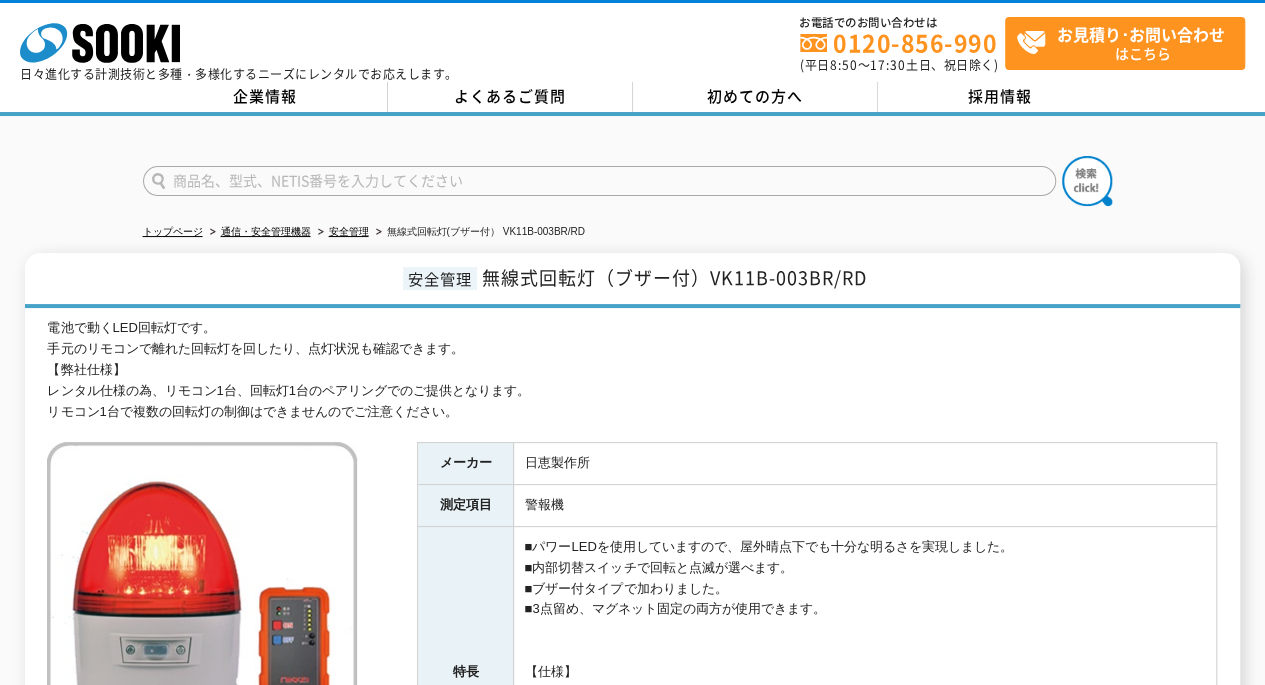 click on "安全管理 無線式回転灯（ブザー付）VK11B-003BR/RD" at bounding box center (632, 281) 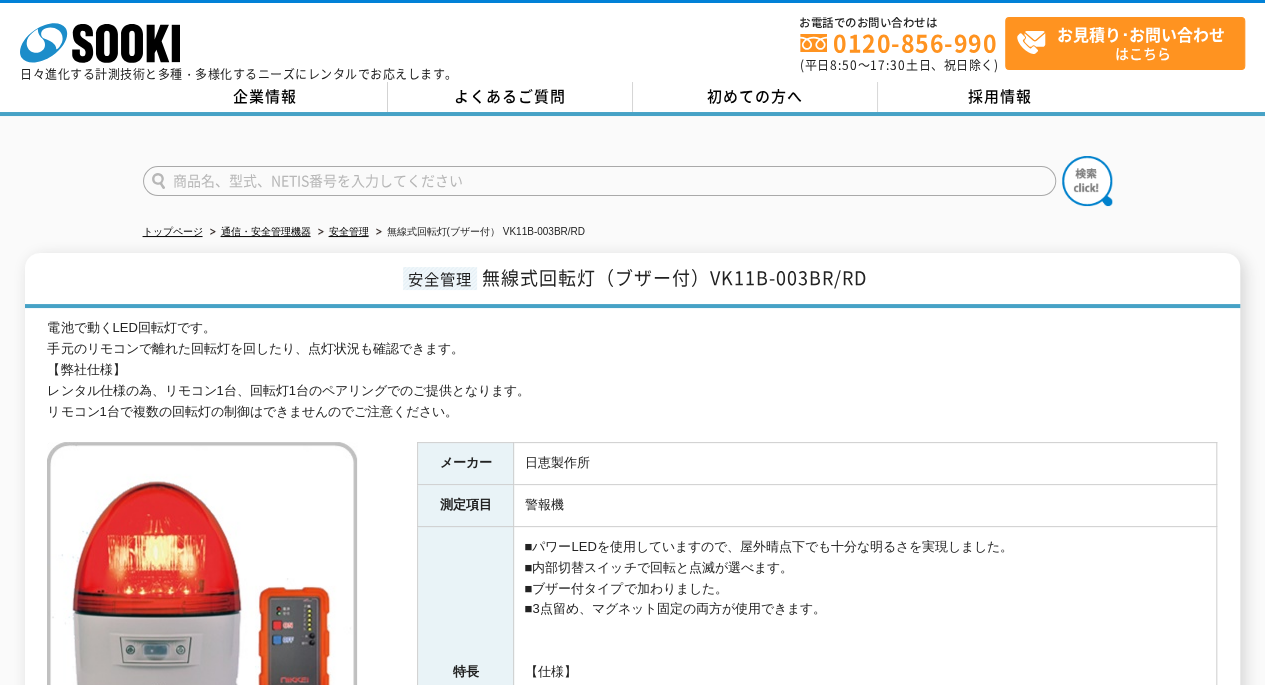 scroll, scrollTop: 300, scrollLeft: 0, axis: vertical 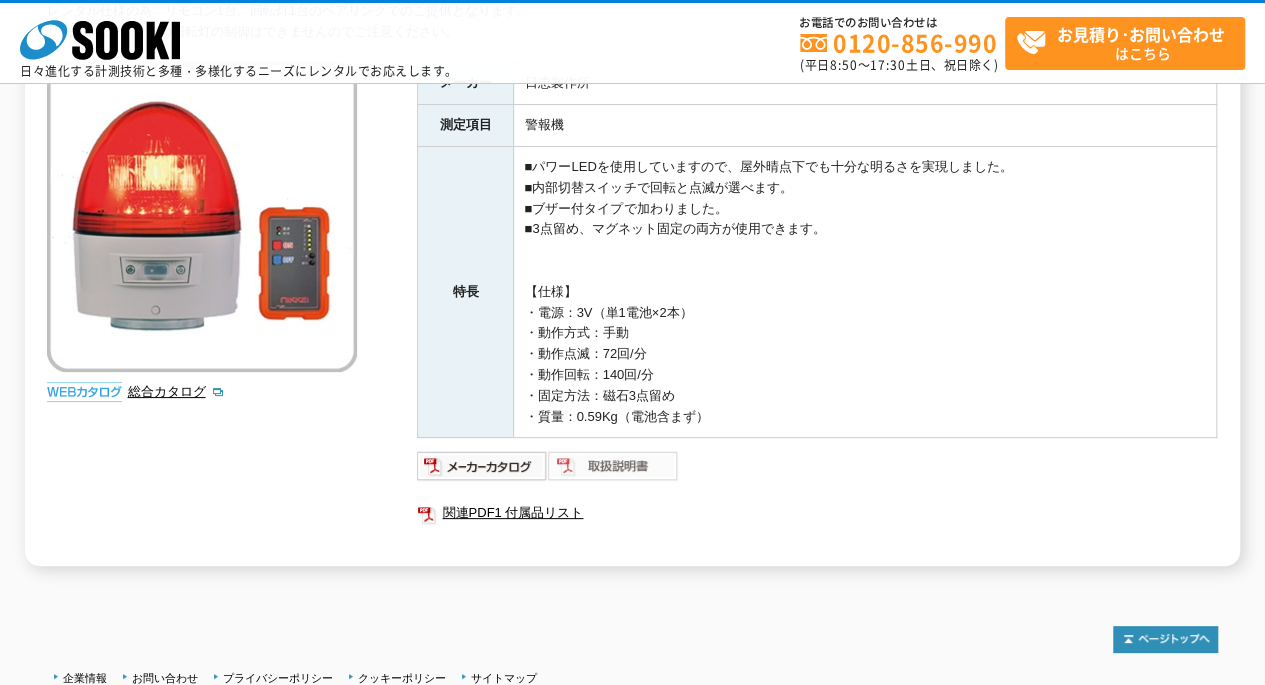 click at bounding box center (613, 466) 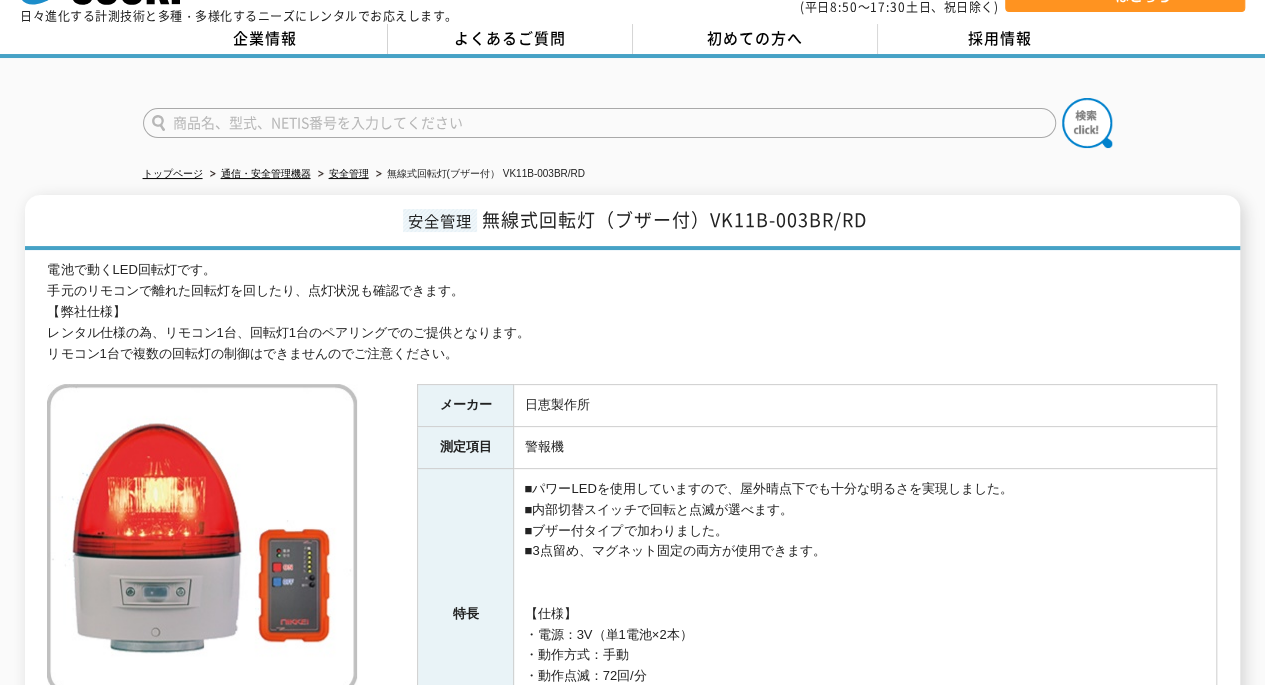 scroll, scrollTop: 0, scrollLeft: 0, axis: both 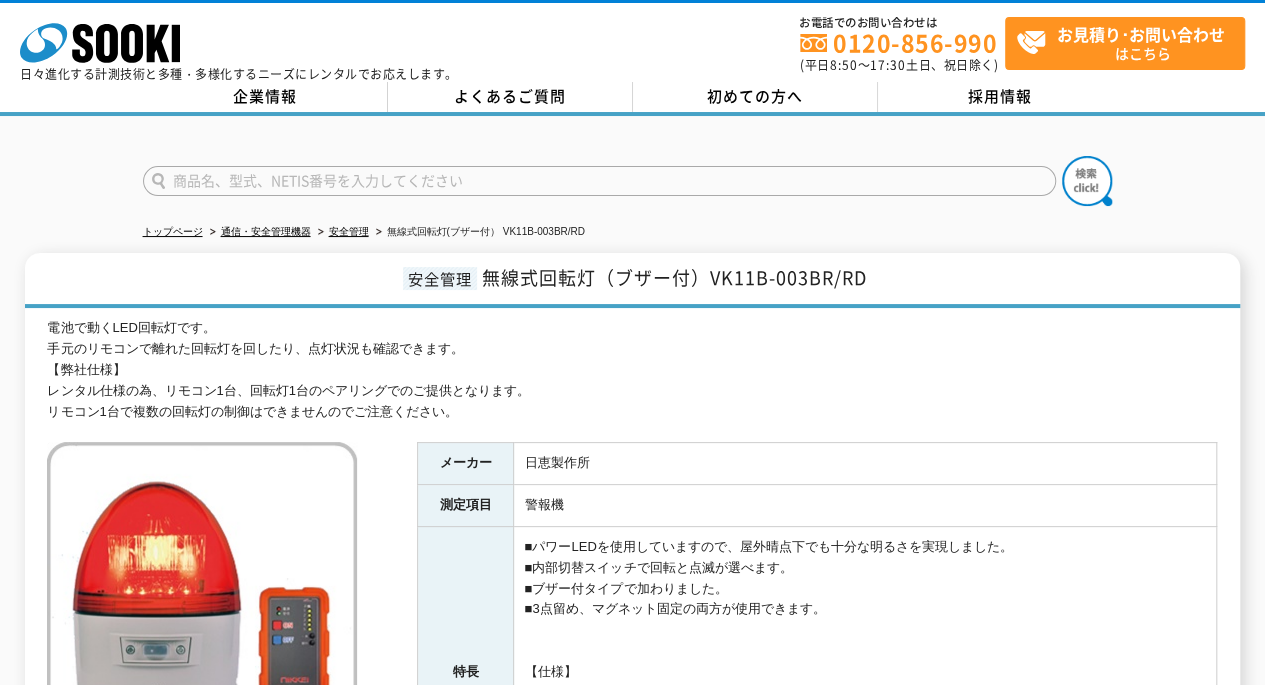 drag, startPoint x: 454, startPoint y: 414, endPoint x: 48, endPoint y: 415, distance: 406.00122 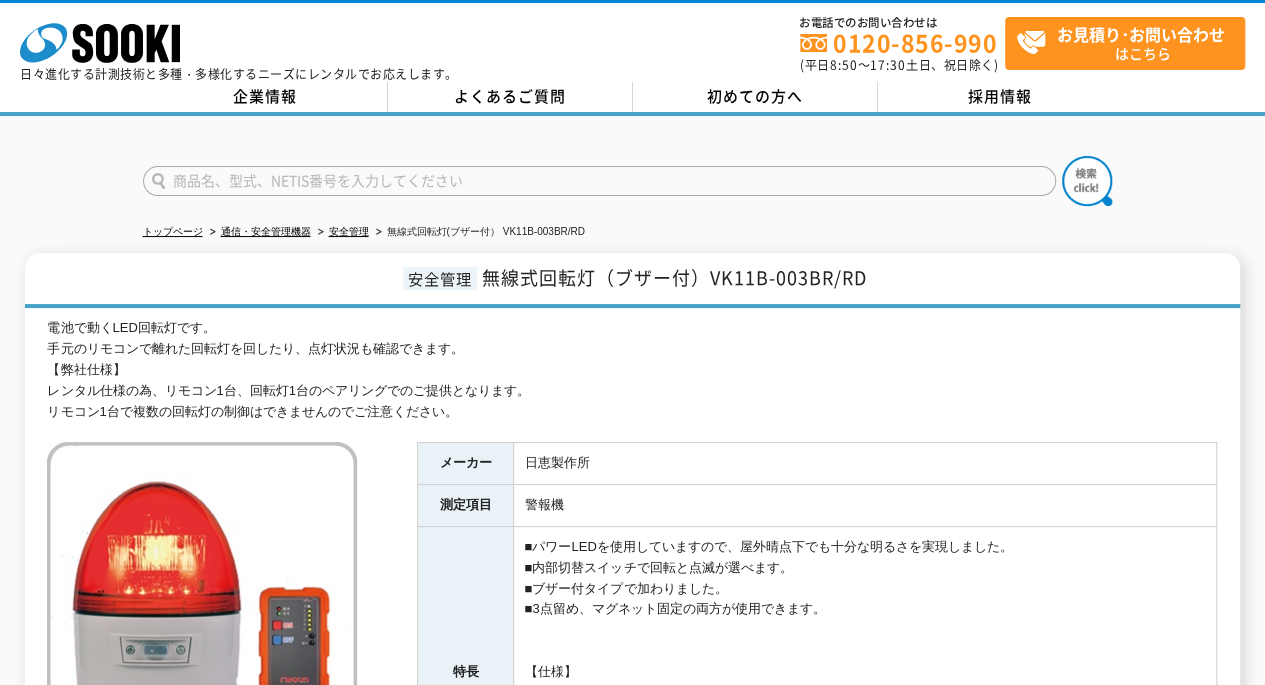 click on "電池で動くLED回転灯です。
手元のリモコンで離れた回転灯を回したり、点灯状況も確認できます。
【弊社仕様】
レンタル仕様の為、リモコン1台、回転灯1台のペアリングでのご提供となります。
リモコン1台で複数の回転灯の制御はできませんのでご注意ください。" at bounding box center [632, 370] 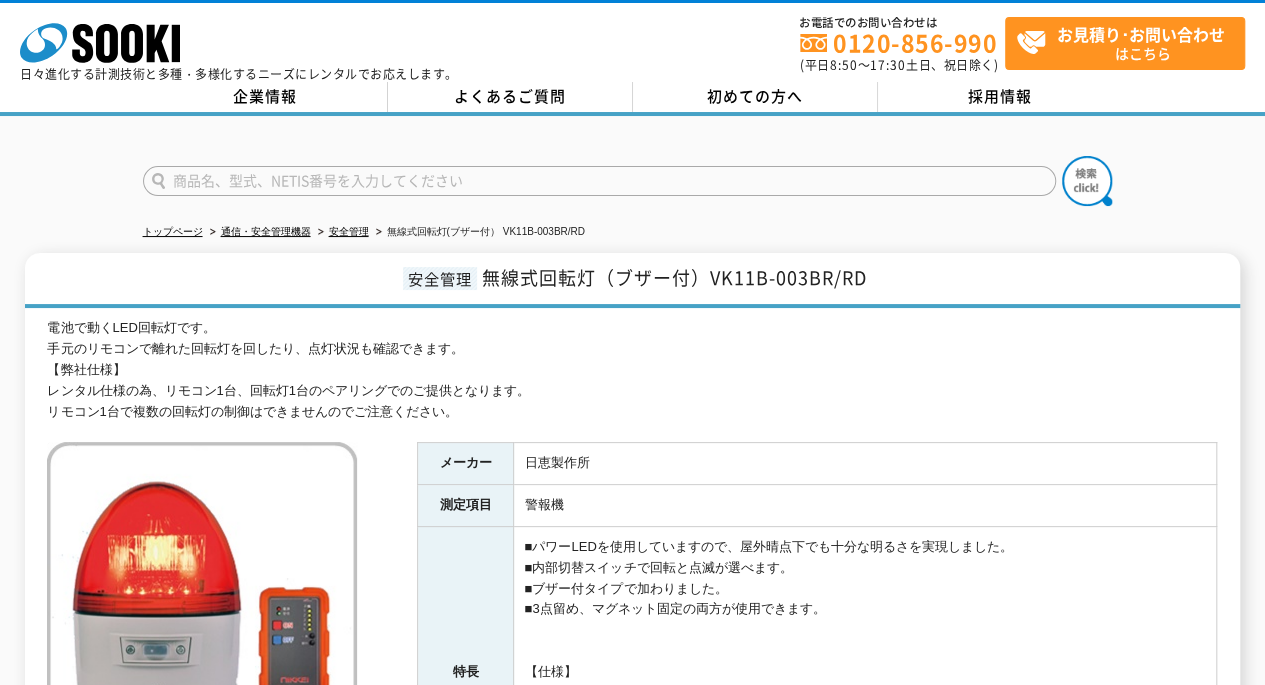 scroll, scrollTop: 100, scrollLeft: 0, axis: vertical 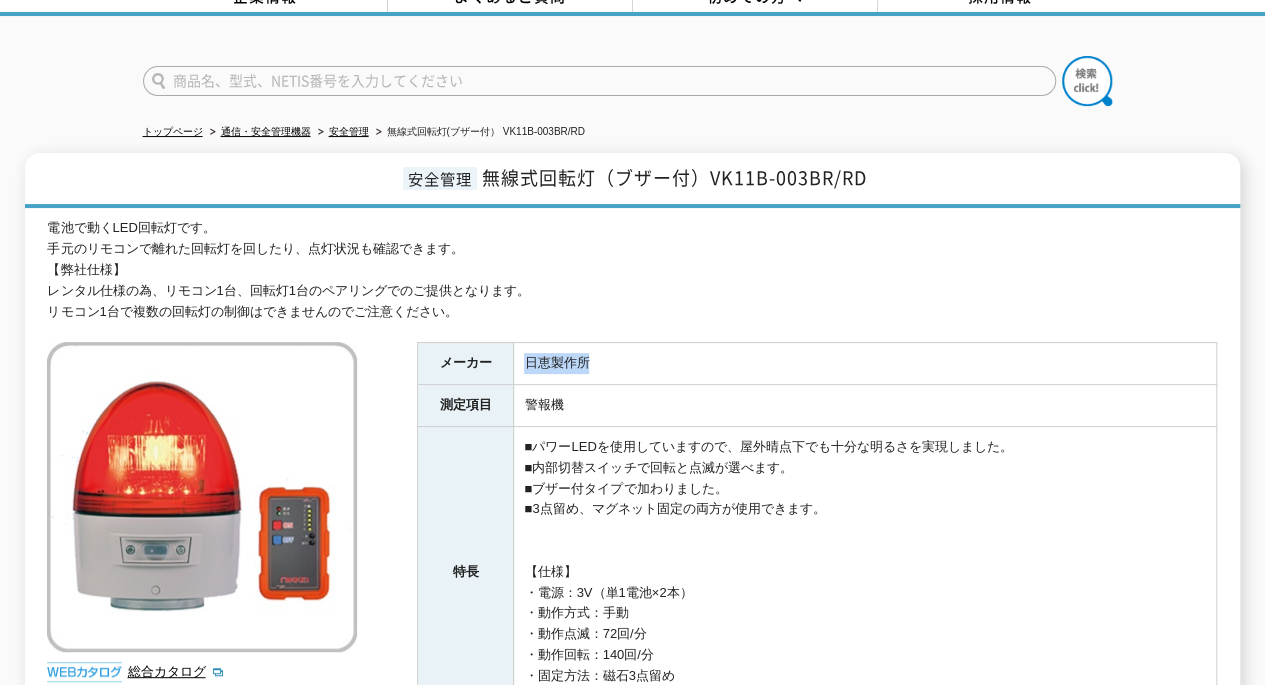 drag, startPoint x: 638, startPoint y: 358, endPoint x: 526, endPoint y: 361, distance: 112.04017 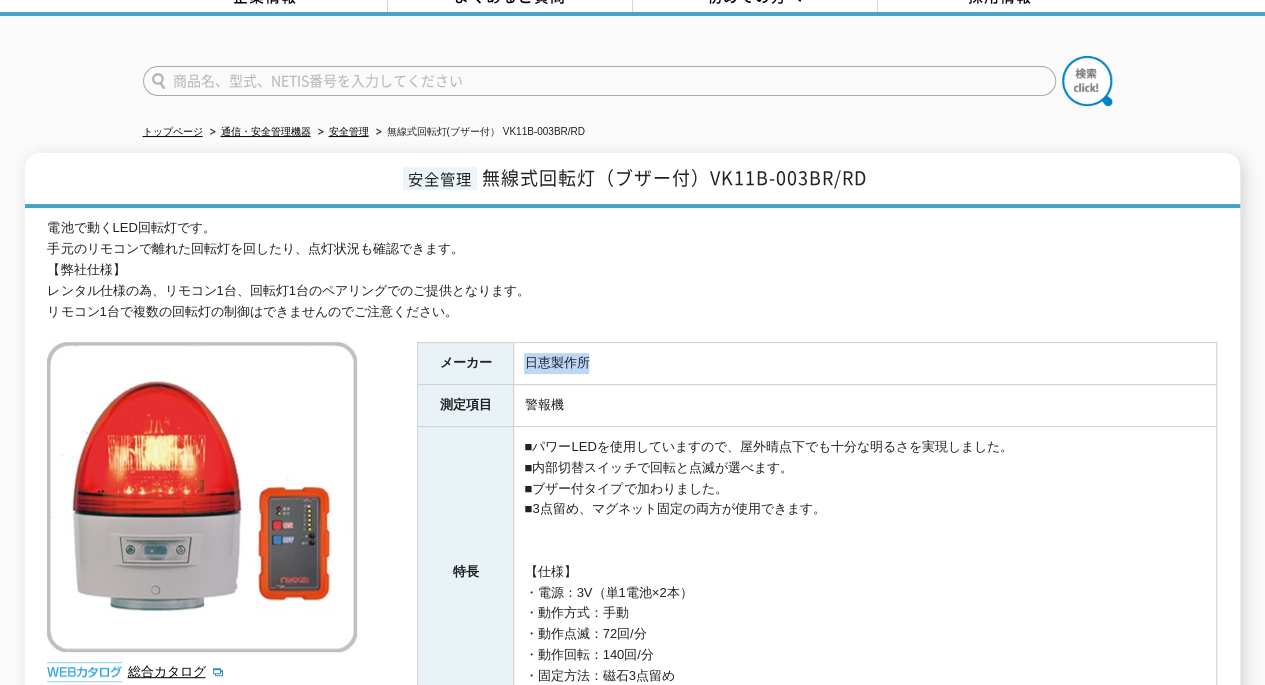 click on "日恵製作所" at bounding box center (865, 364) 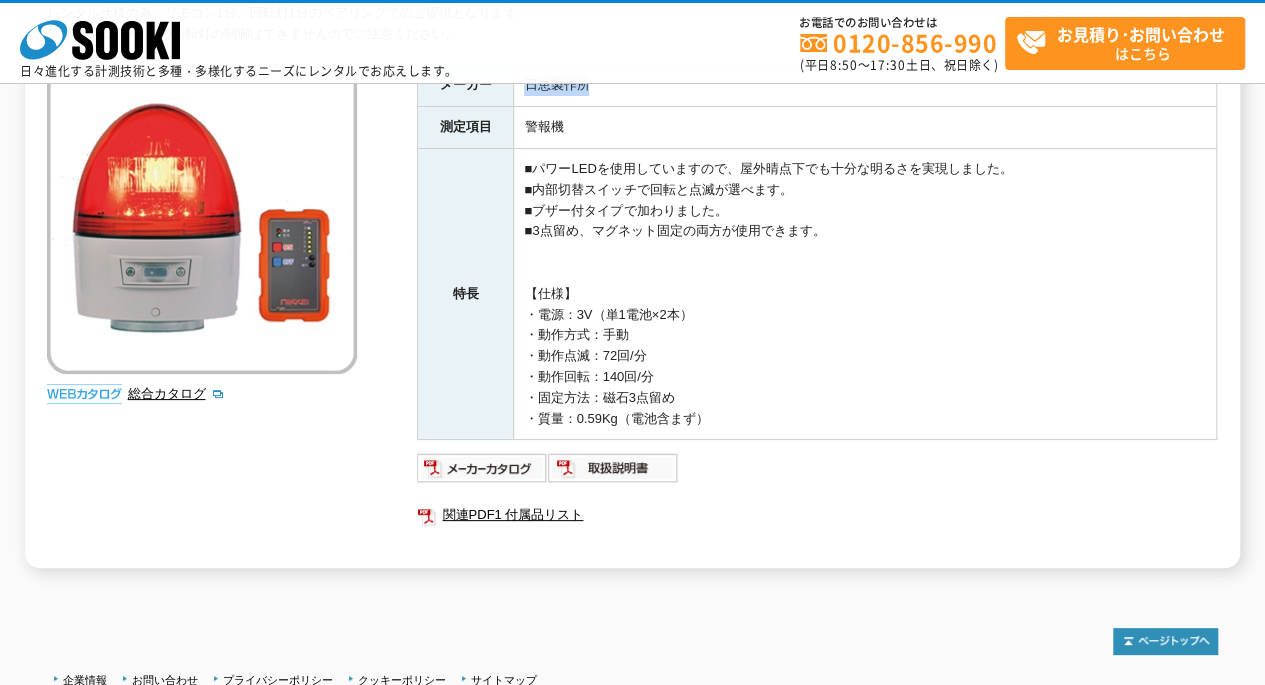 scroll, scrollTop: 300, scrollLeft: 0, axis: vertical 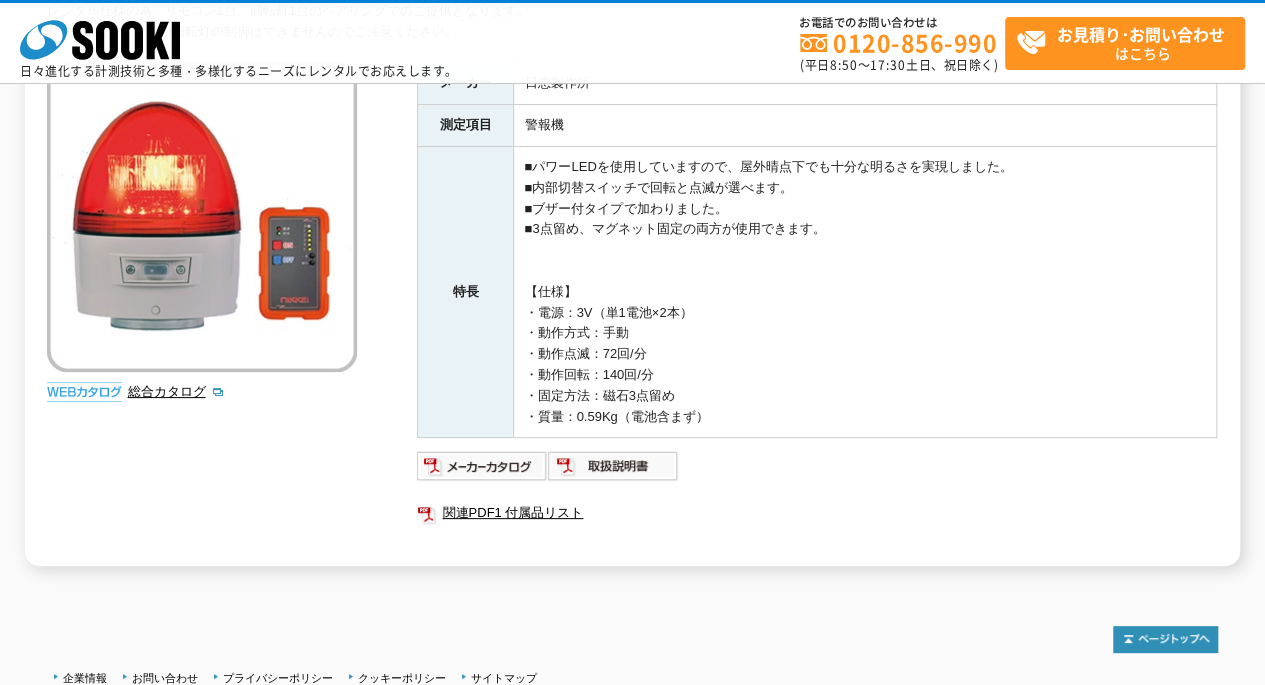 click on "■パワーLEDを使用していますので、屋外晴点下でも十分な明るさを実現しました。
■内部切替スイッチで回転と点滅が選べます。
■ブザー付タイプで加わりました。
■3点留め、マグネット固定の両方が使用できます。
【仕様】
・電源：3V（単1電池×2本）
・動作方式：手動
・動作点滅：72回/分
・動作回転：140回/分
・固定方法：磁石3点留め
・質量：0.59Kg（電池含まず）" at bounding box center [865, 291] 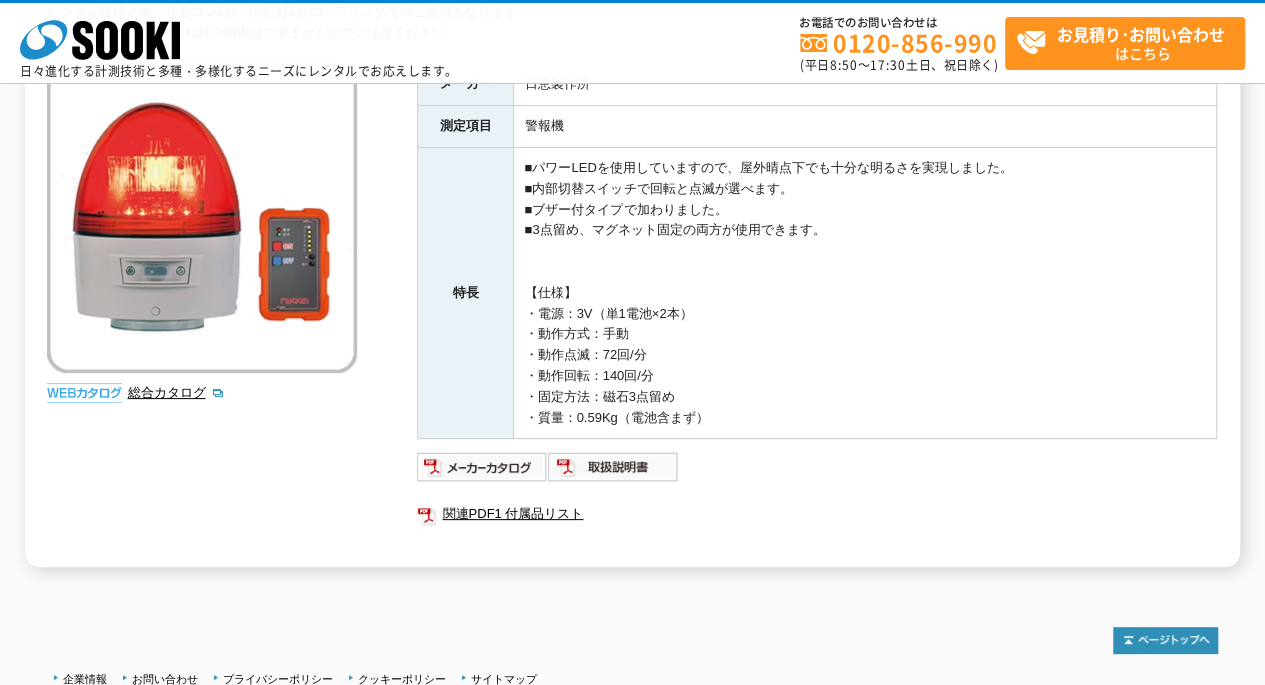 scroll, scrollTop: 300, scrollLeft: 0, axis: vertical 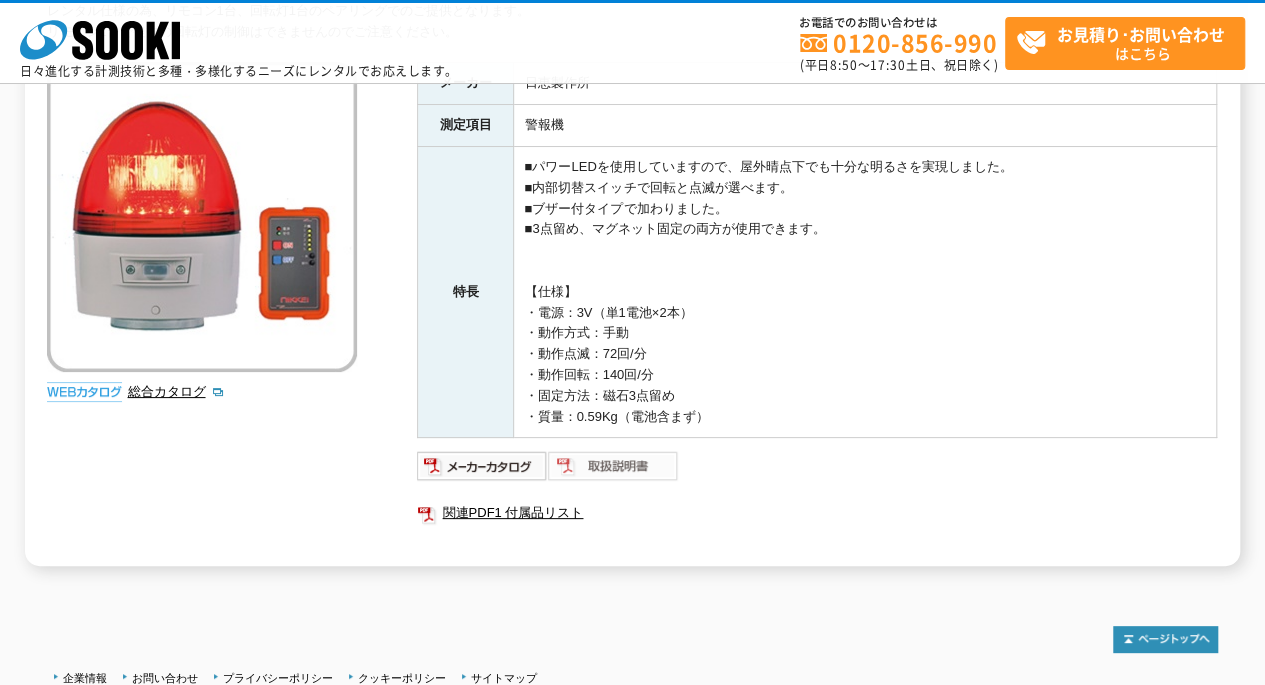 click at bounding box center [613, 466] 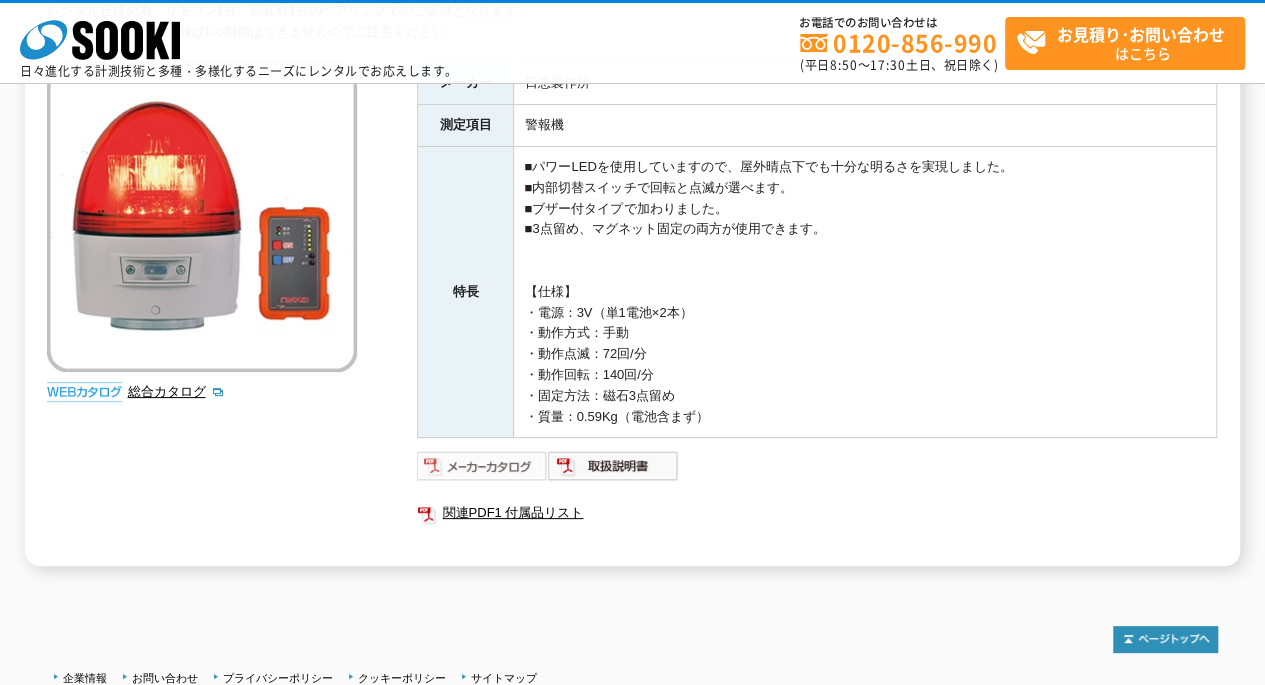 click at bounding box center (482, 466) 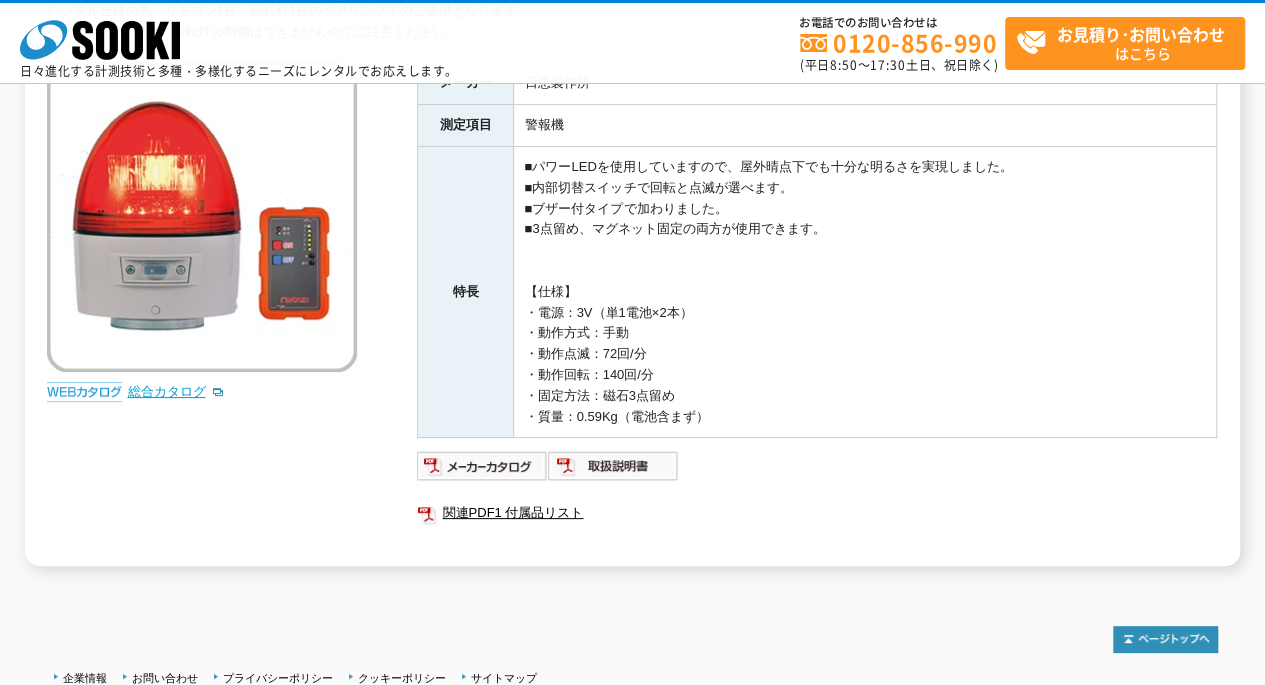 click on "総合カタログ" at bounding box center (176, 391) 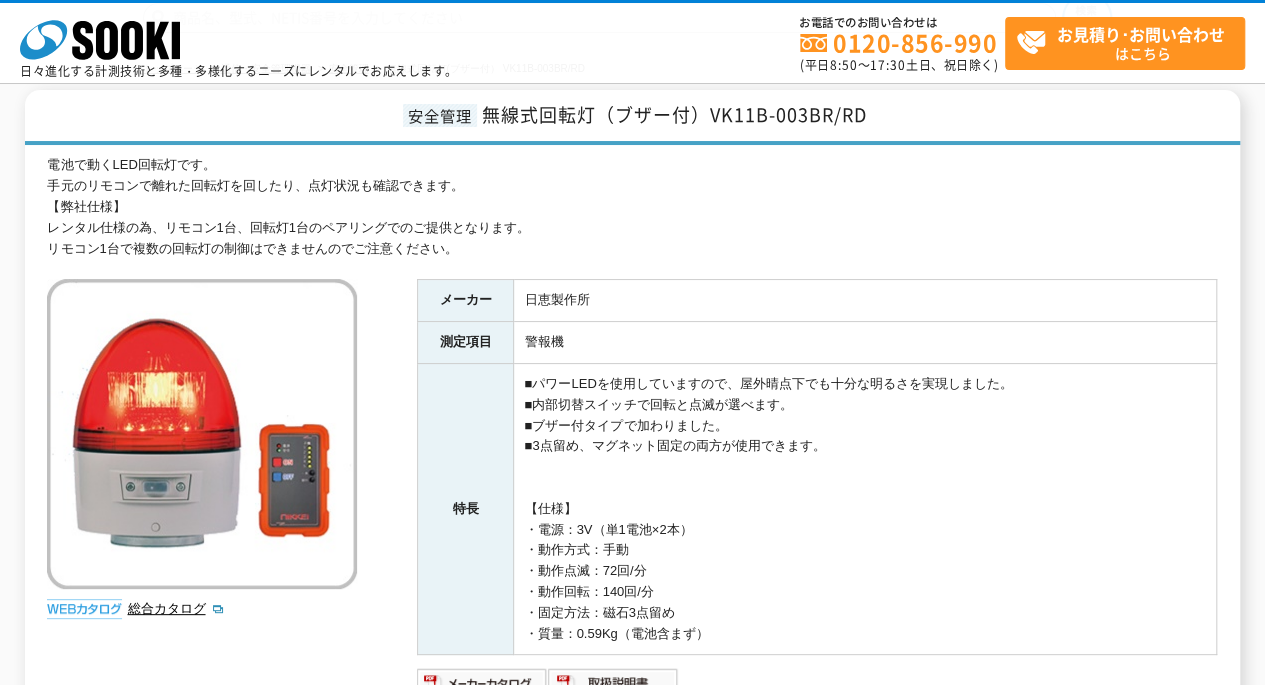 scroll, scrollTop: 200, scrollLeft: 0, axis: vertical 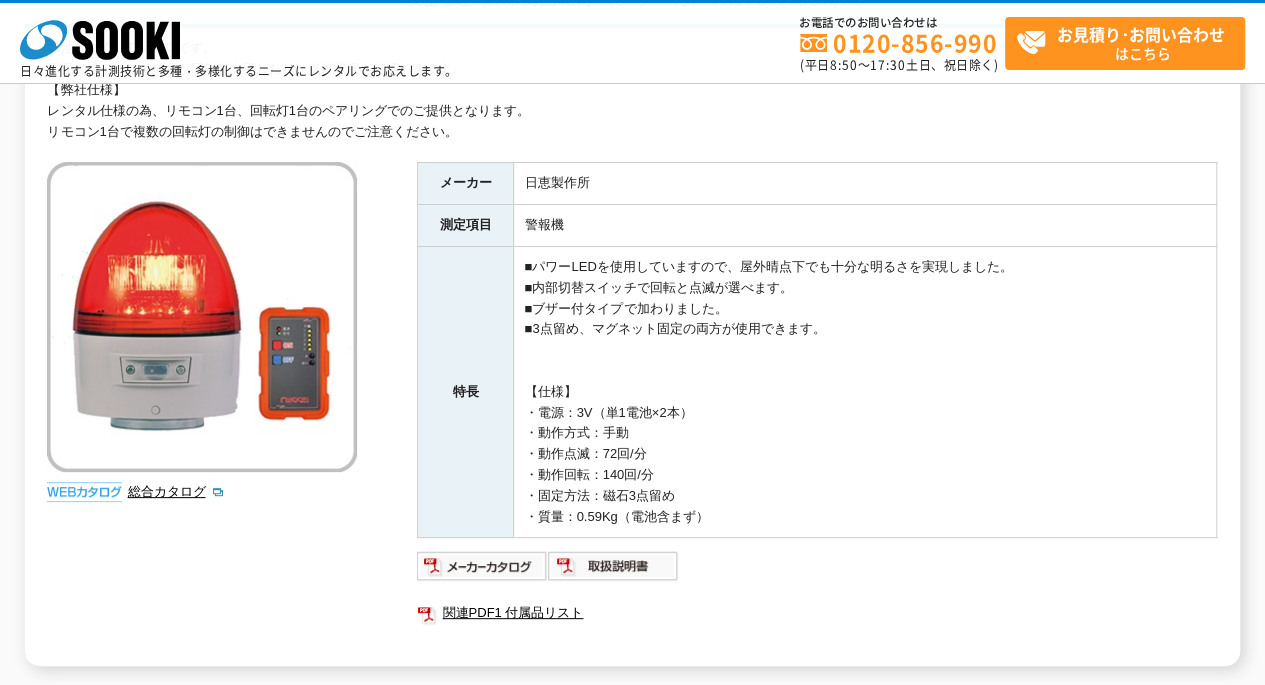 click on "■パワーLEDを使用していますので、屋外晴点下でも十分な明るさを実現しました。
■内部切替スイッチで回転と点滅が選べます。
■ブザー付タイプで加わりました。
■3点留め、マグネット固定の両方が使用できます。
【仕様】
・電源：3V（単1電池×2本）
・動作方式：手動
・動作点滅：72回/分
・動作回転：140回/分
・固定方法：磁石3点留め
・質量：0.59Kg（電池含まず）" at bounding box center [865, 391] 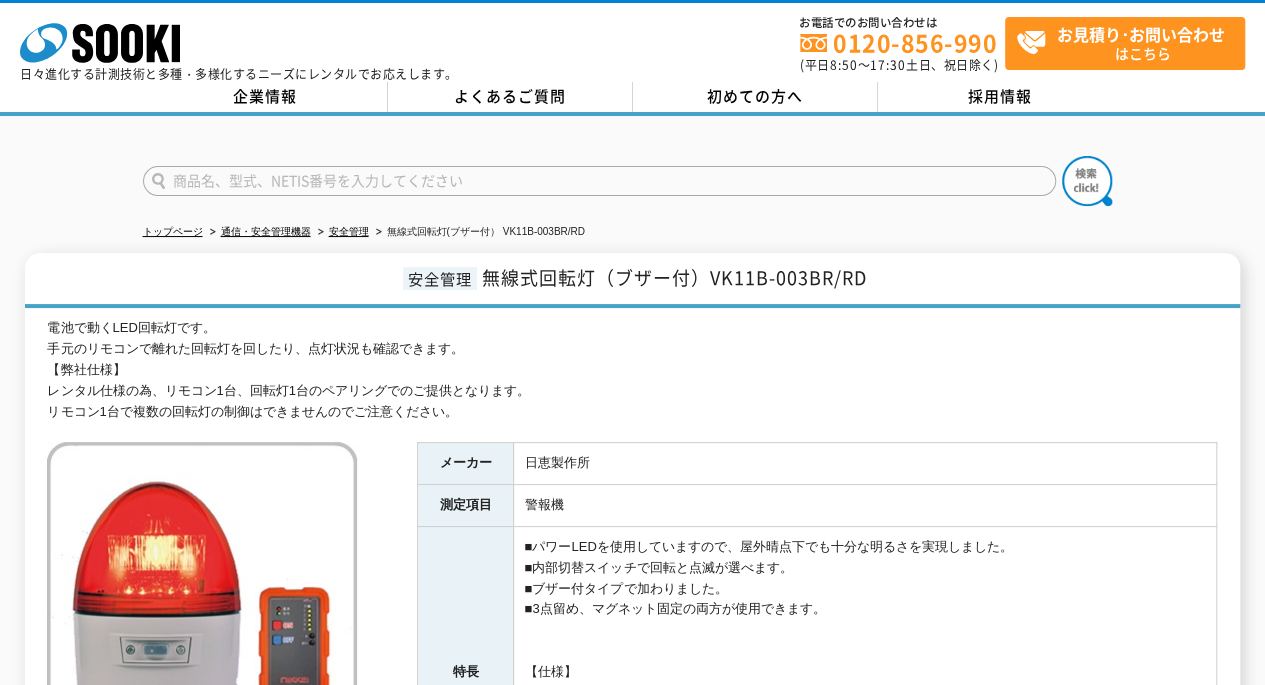 scroll, scrollTop: 300, scrollLeft: 0, axis: vertical 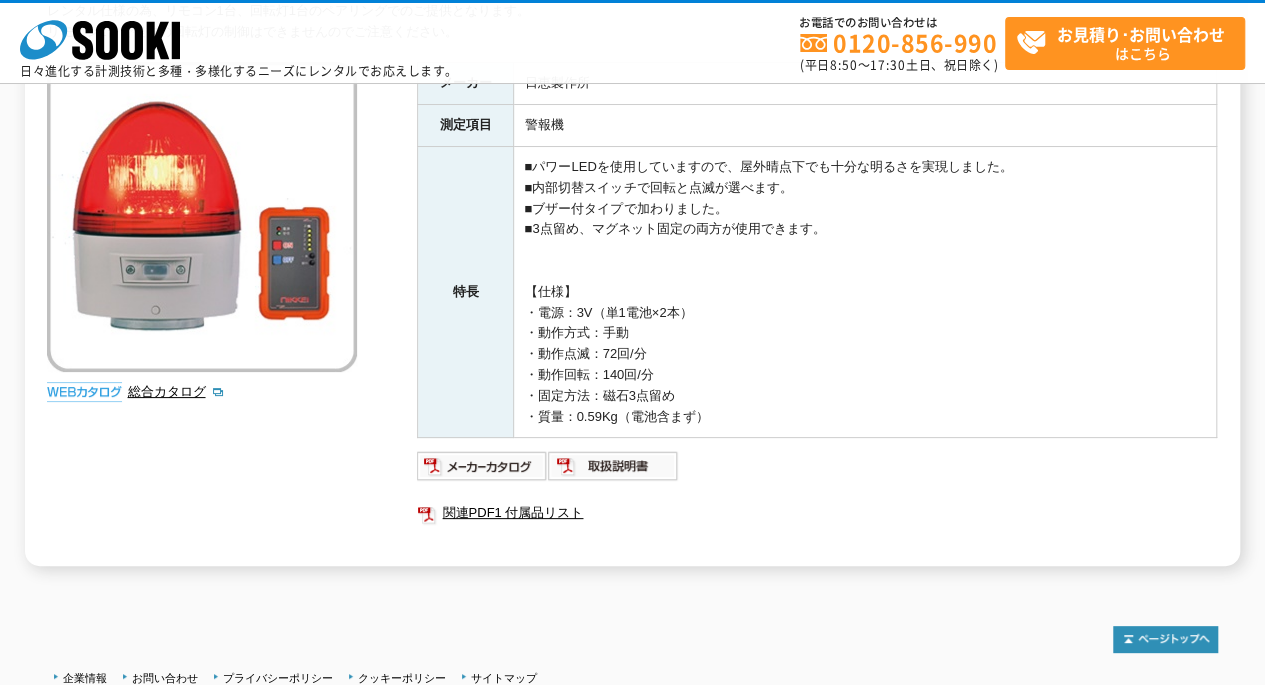 click on "■パワーLEDを使用していますので、屋外晴点下でも十分な明るさを実現しました。
■内部切替スイッチで回転と点滅が選べます。
■ブザー付タイプで加わりました。
■3点留め、マグネット固定の両方が使用できます。
【仕様】
・電源：3V（単1電池×2本）
・動作方式：手動
・動作点滅：72回/分
・動作回転：140回/分
・固定方法：磁石3点留め
・質量：0.59Kg（電池含まず）" at bounding box center [865, 291] 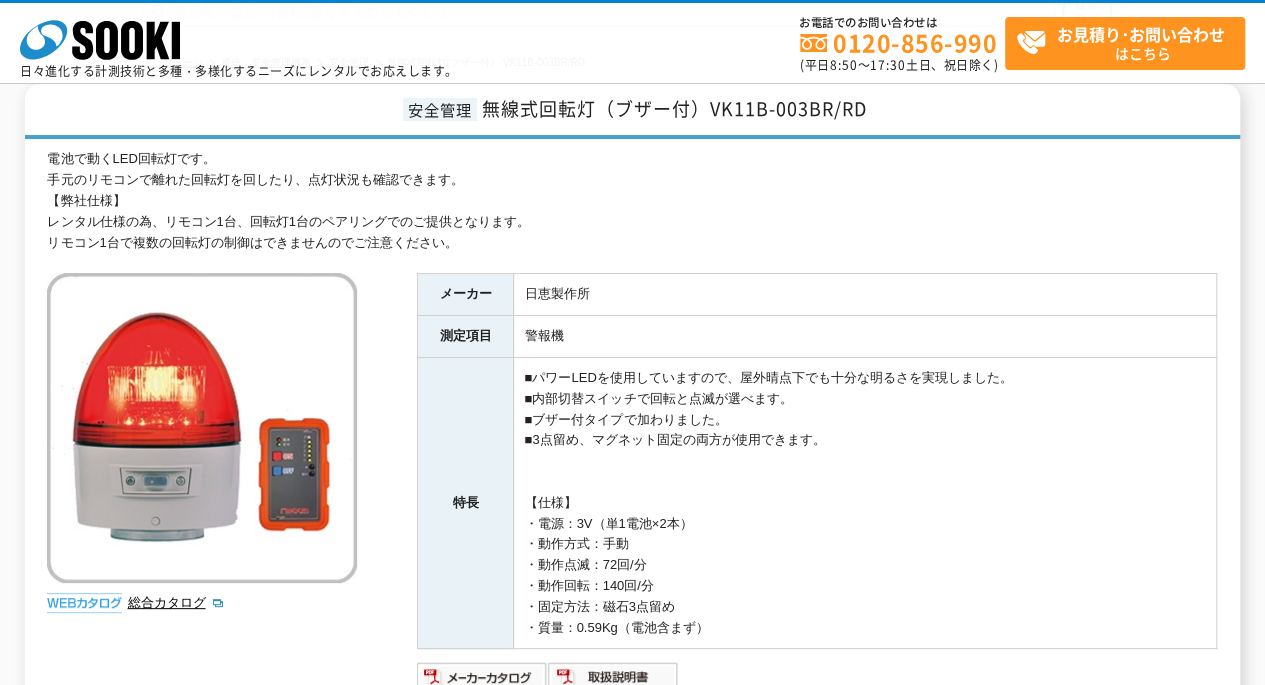 scroll, scrollTop: 0, scrollLeft: 0, axis: both 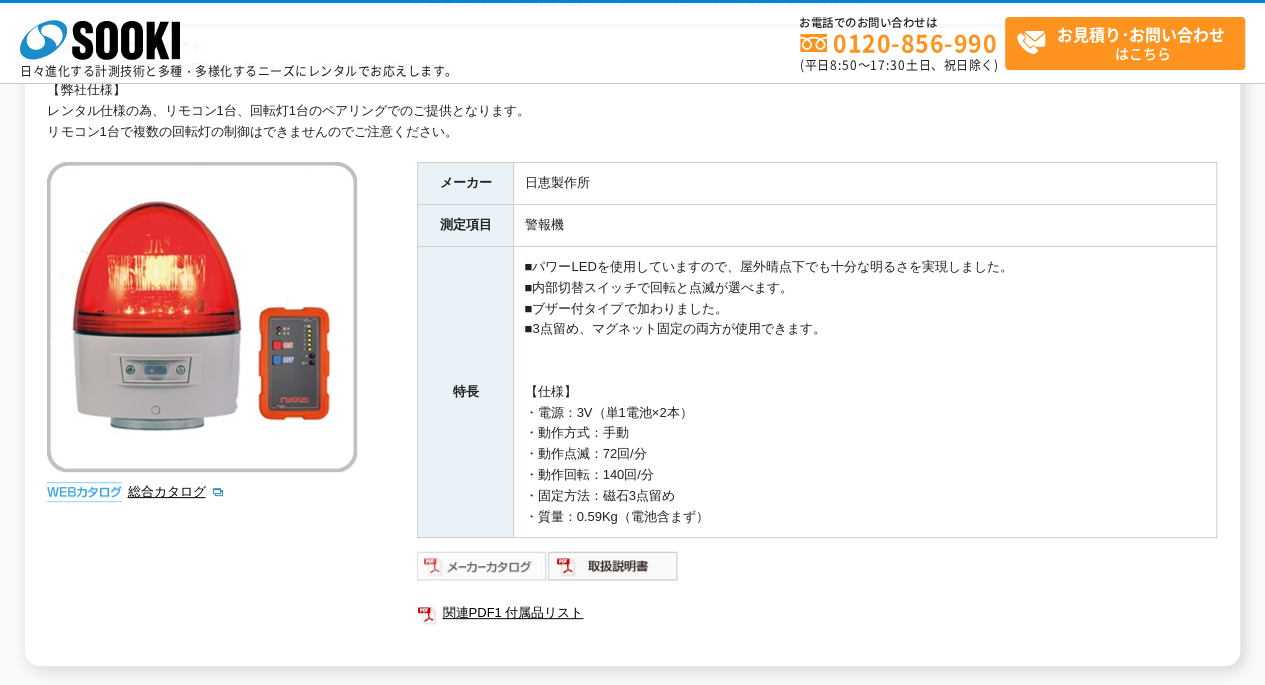 click at bounding box center (482, 566) 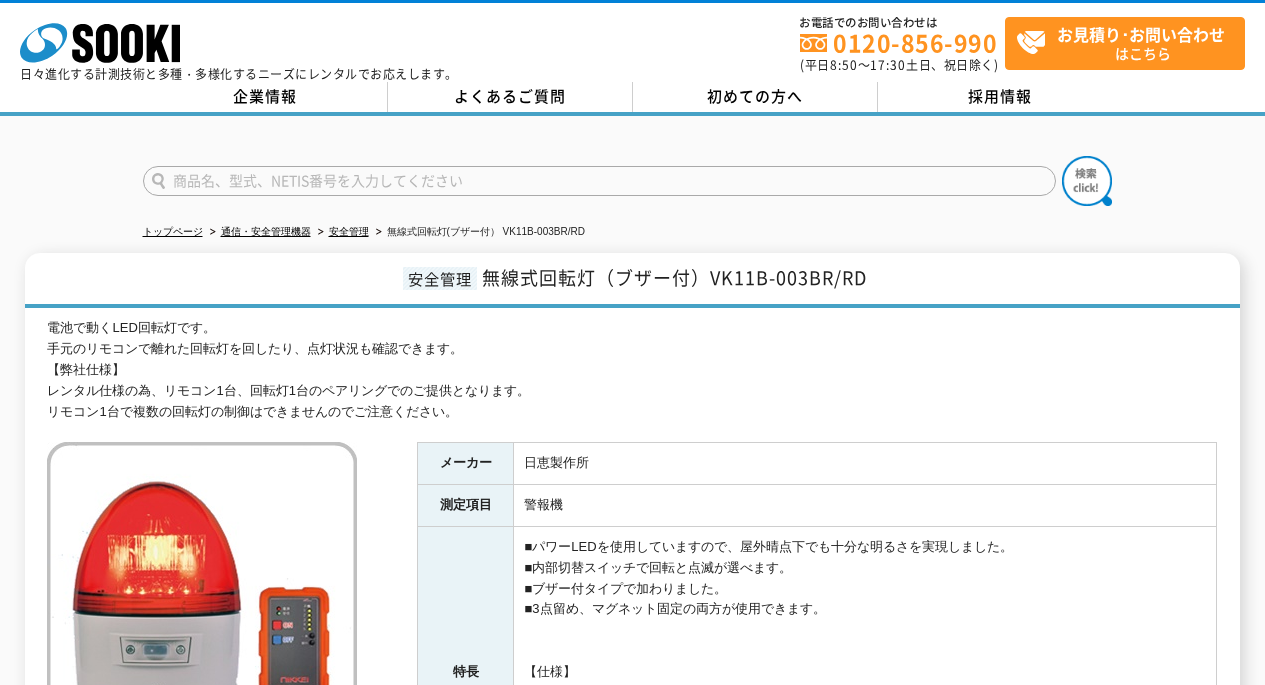 scroll, scrollTop: 0, scrollLeft: 0, axis: both 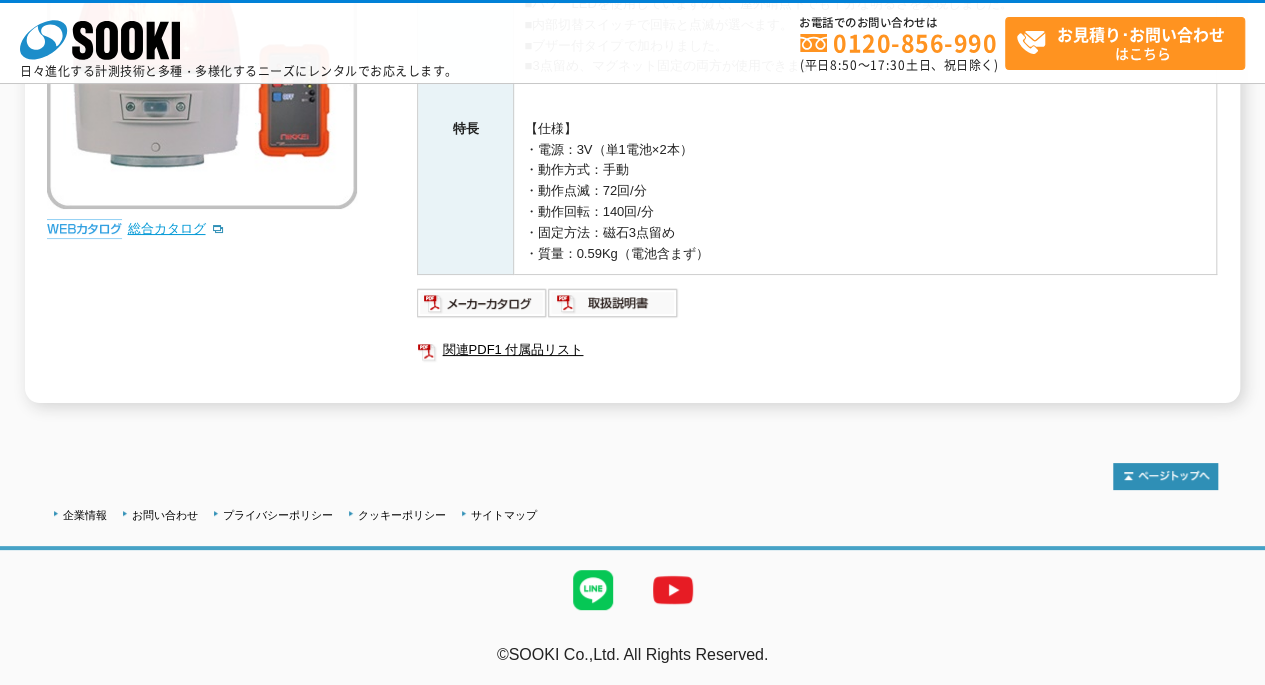 click on "総合カタログ" at bounding box center (176, 228) 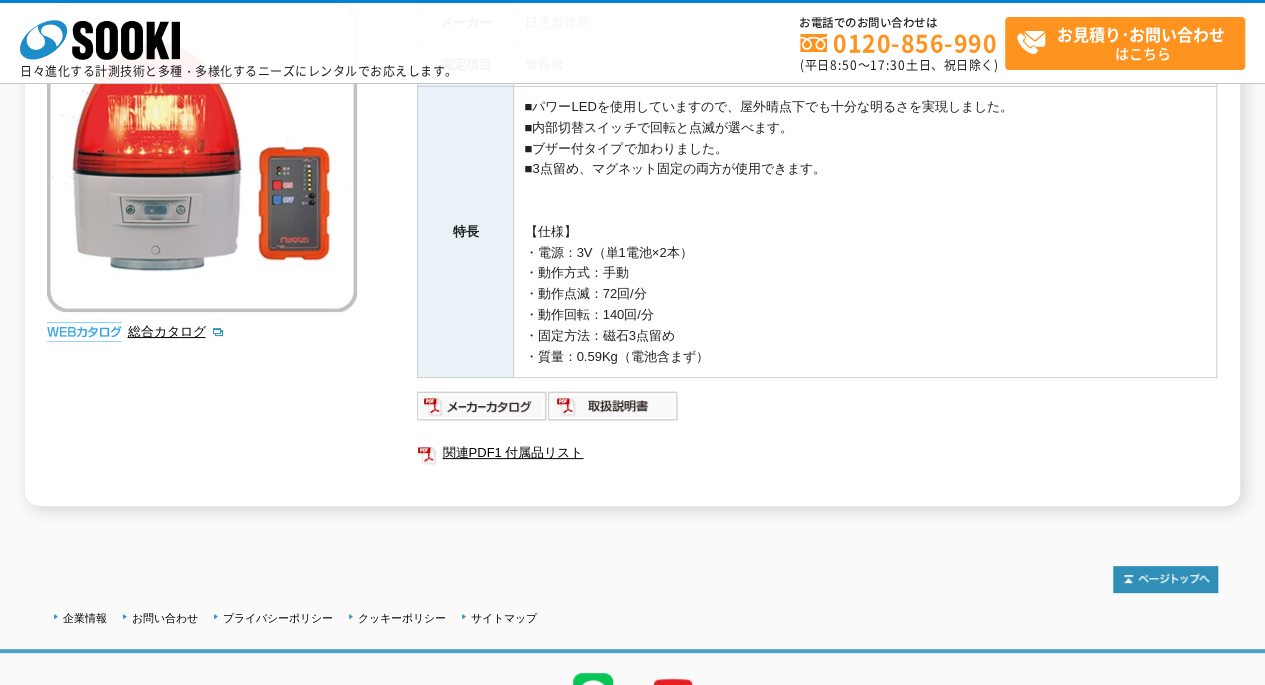 scroll, scrollTop: 163, scrollLeft: 0, axis: vertical 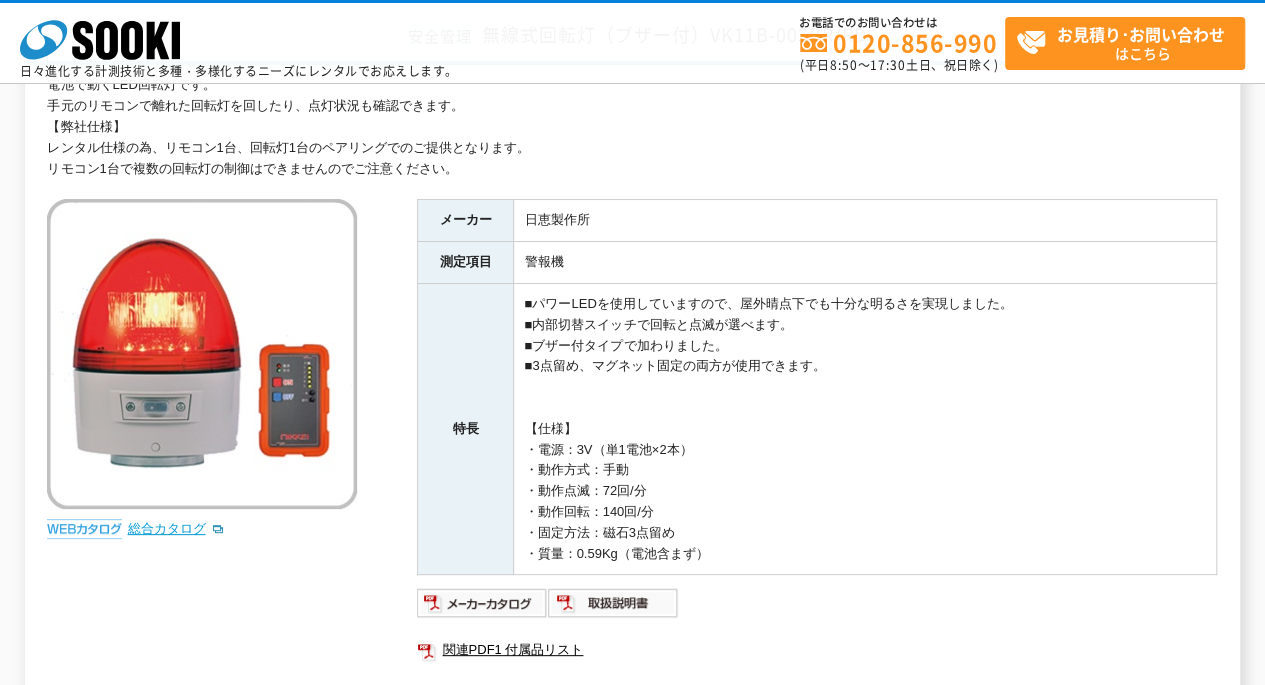 click on "総合カタログ" at bounding box center [176, 528] 